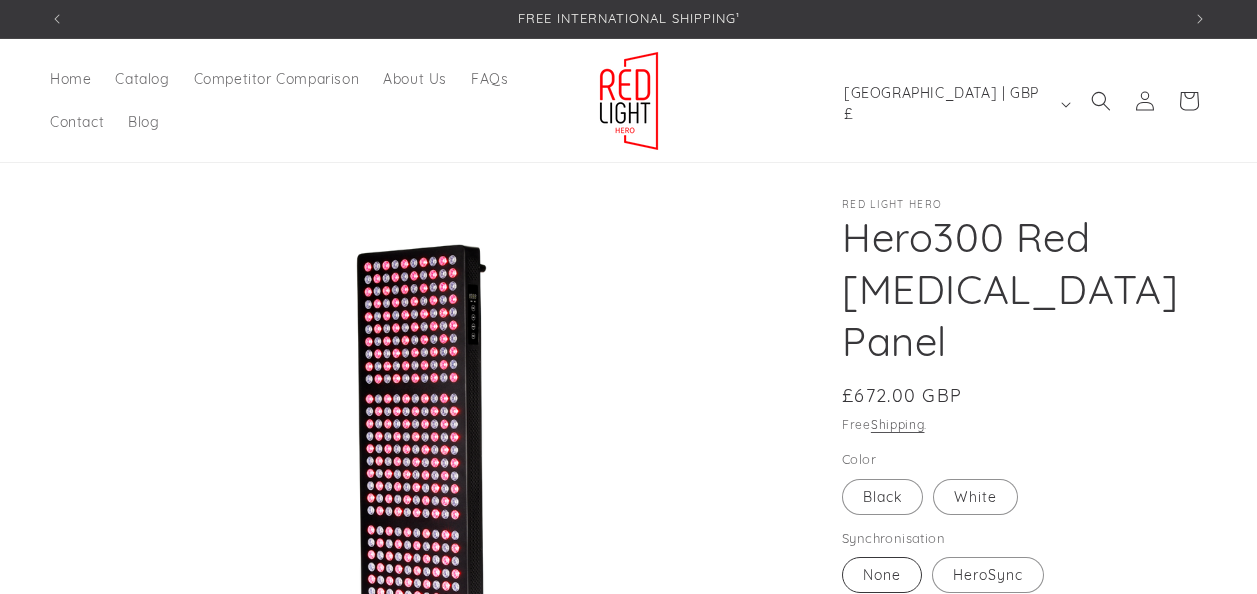 scroll, scrollTop: 0, scrollLeft: 0, axis: both 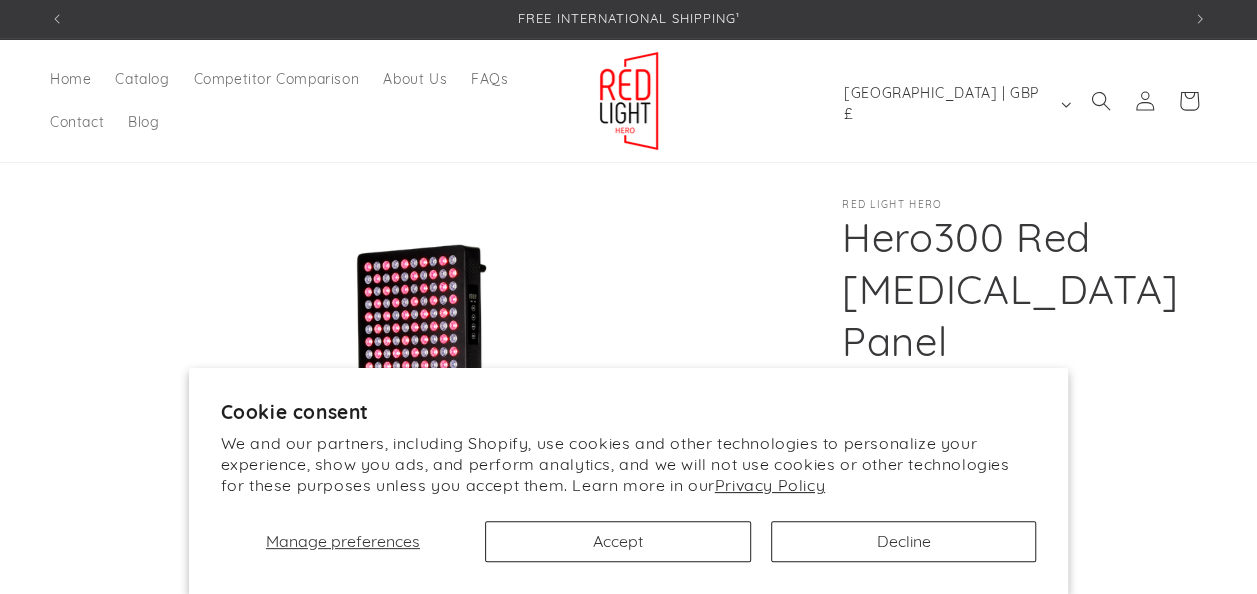 select on "*****" 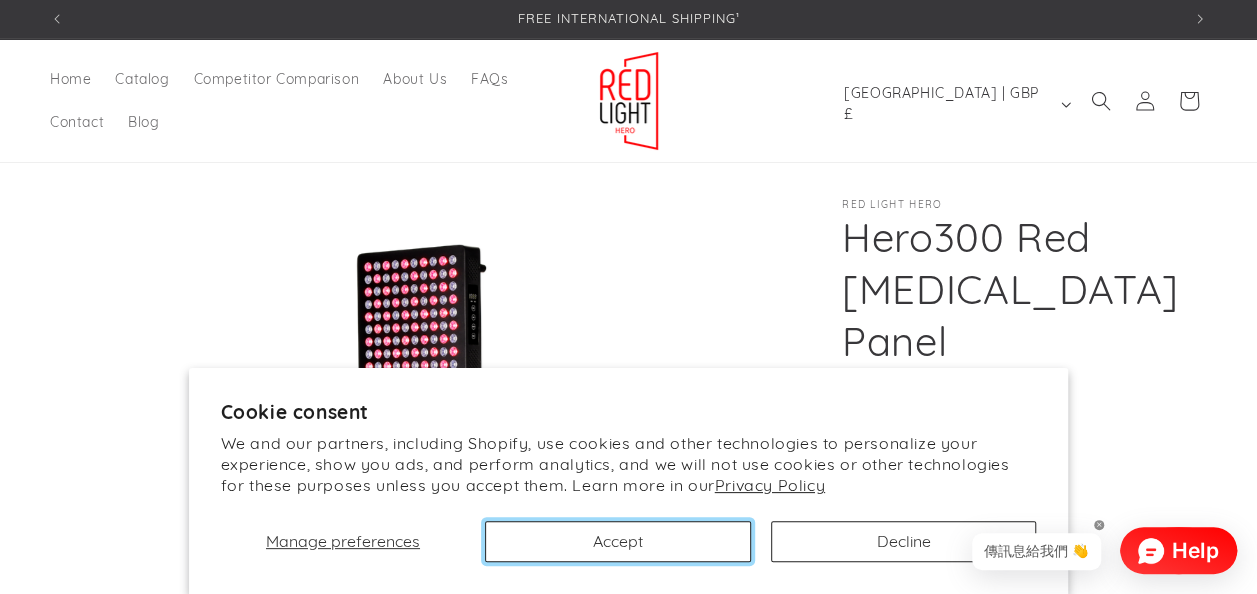 click on "Accept" at bounding box center (618, 541) 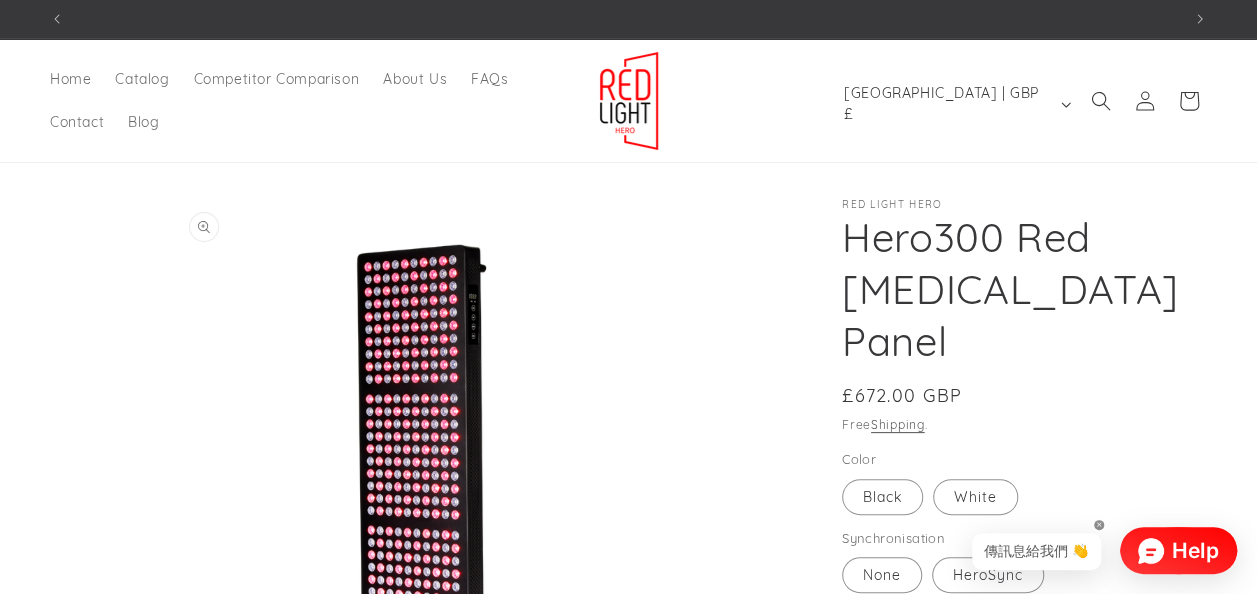 scroll, scrollTop: 0, scrollLeft: 1130, axis: horizontal 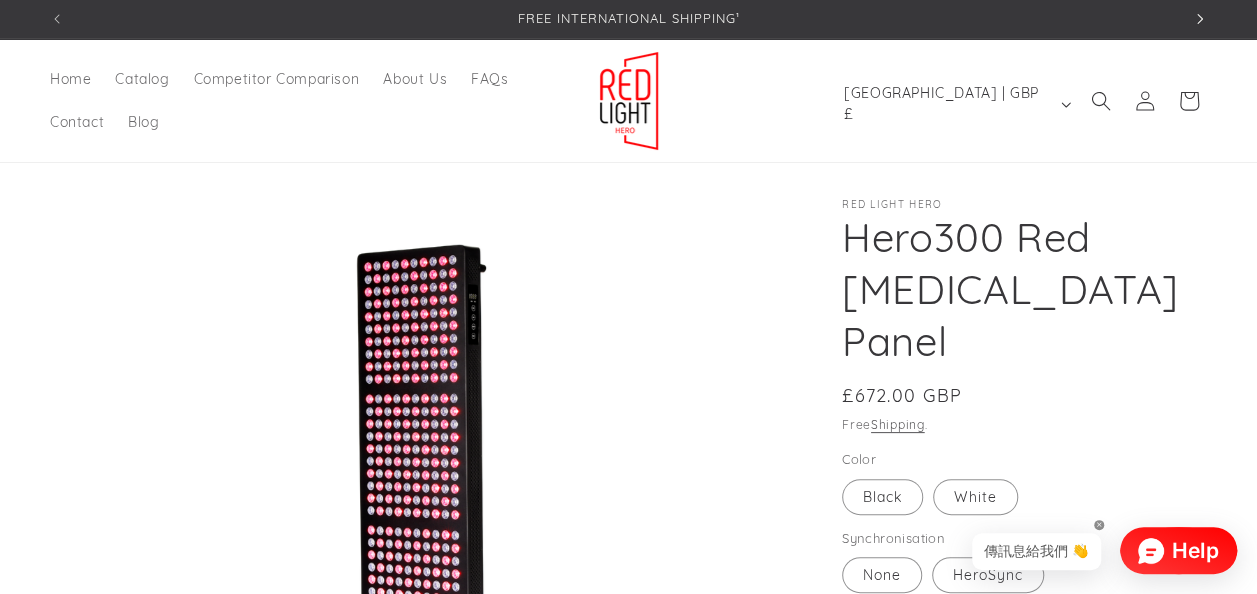 click at bounding box center (1200, 19) 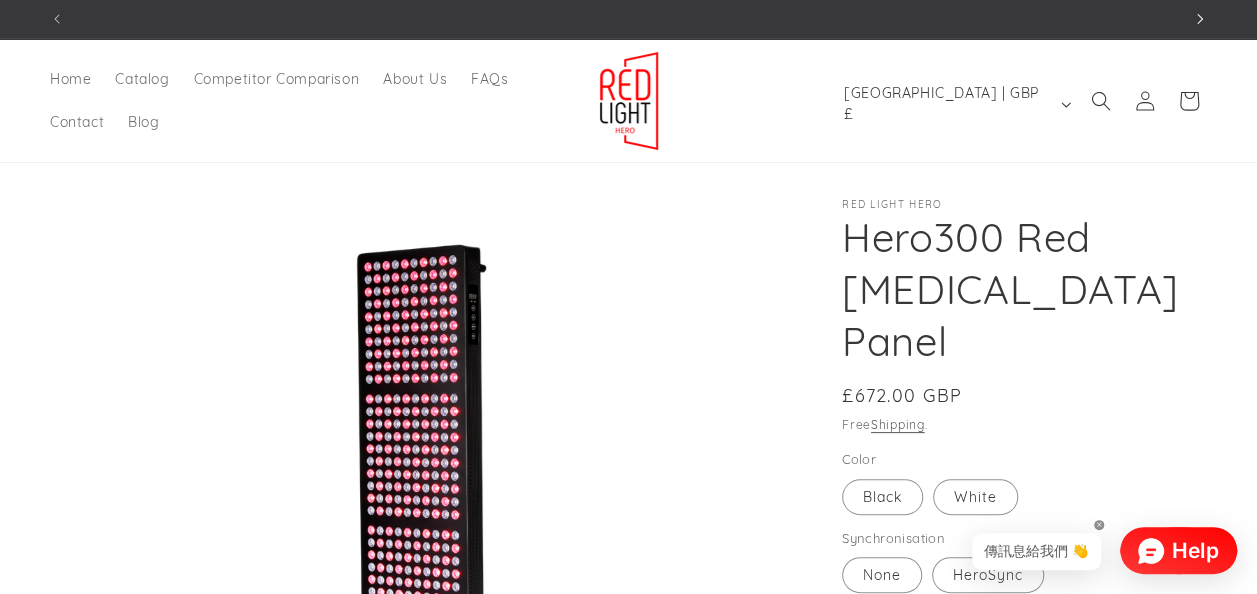 scroll, scrollTop: 0, scrollLeft: 1130, axis: horizontal 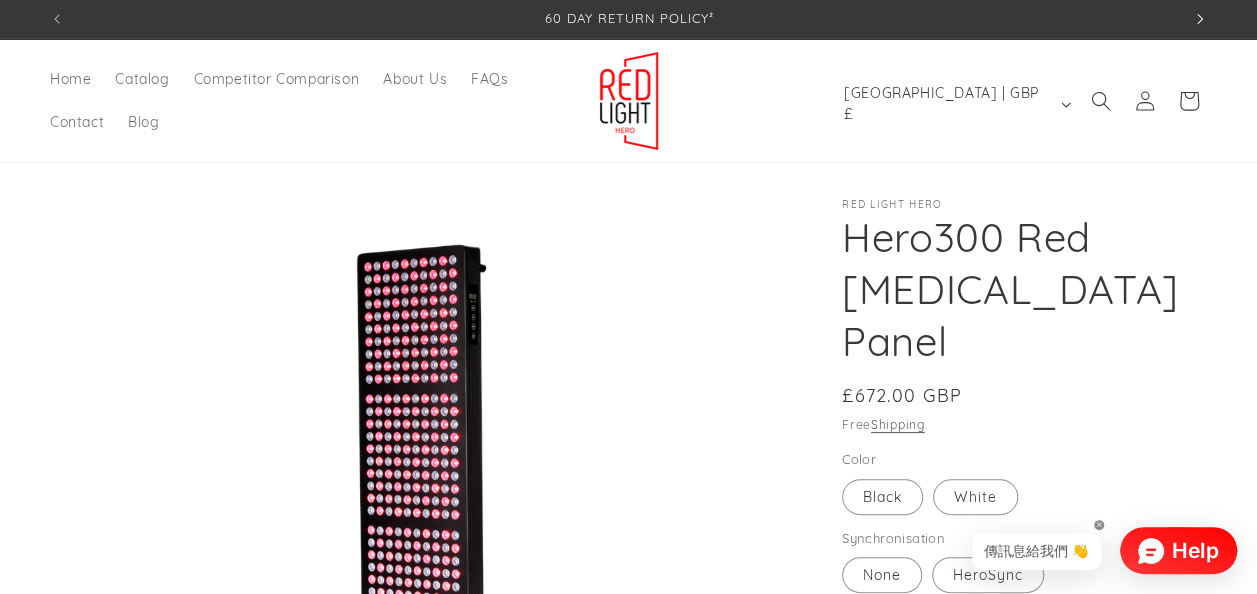 click at bounding box center (1200, 19) 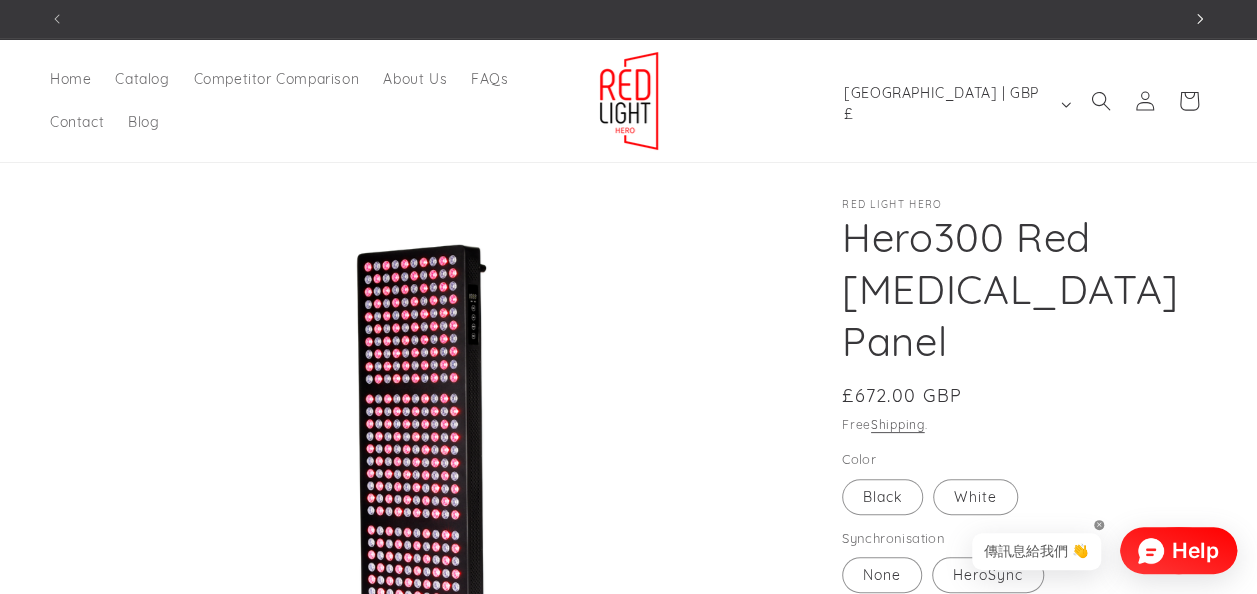 scroll, scrollTop: 0, scrollLeft: 0, axis: both 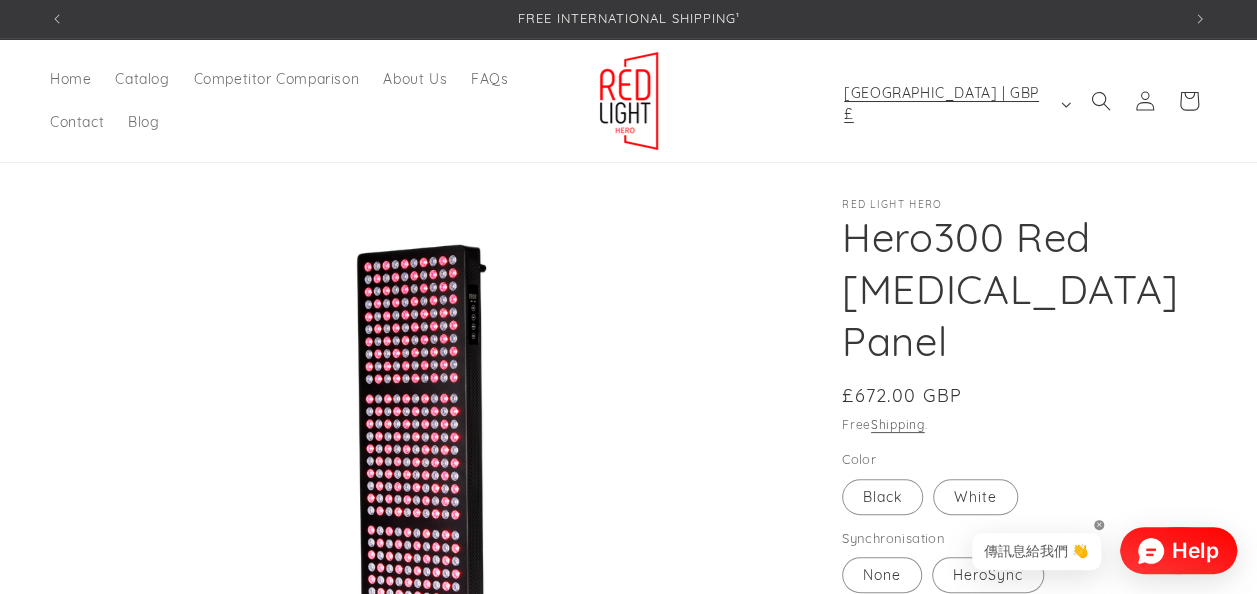 click 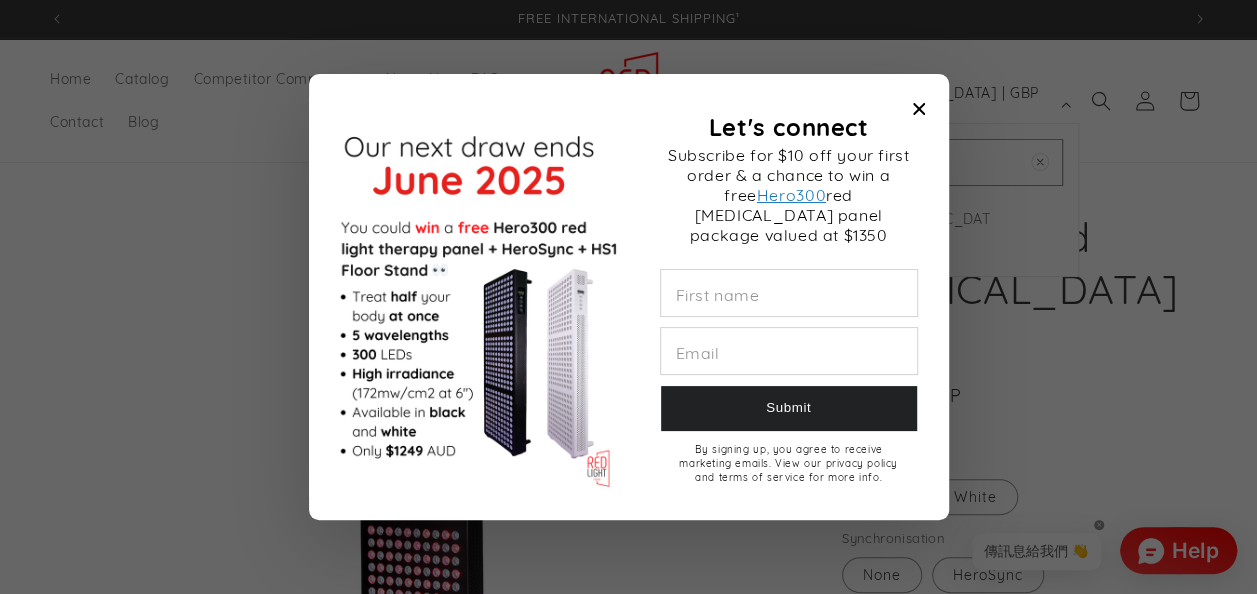 click at bounding box center (628, 297) 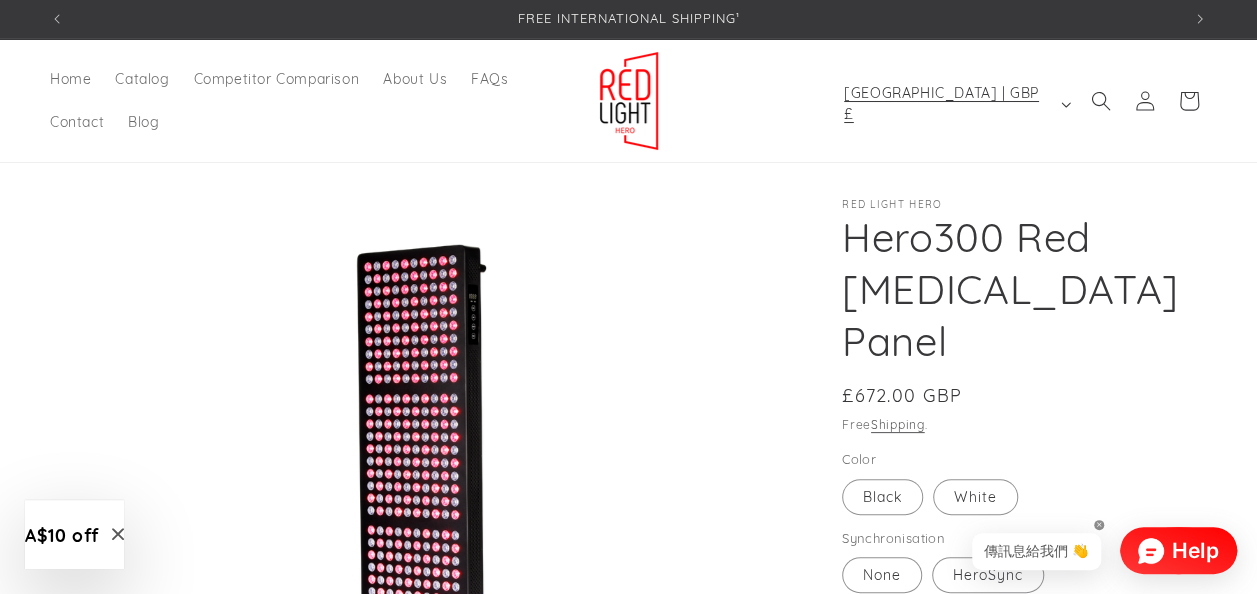 click on "United Kingdom |
GBP
£" at bounding box center (948, 104) 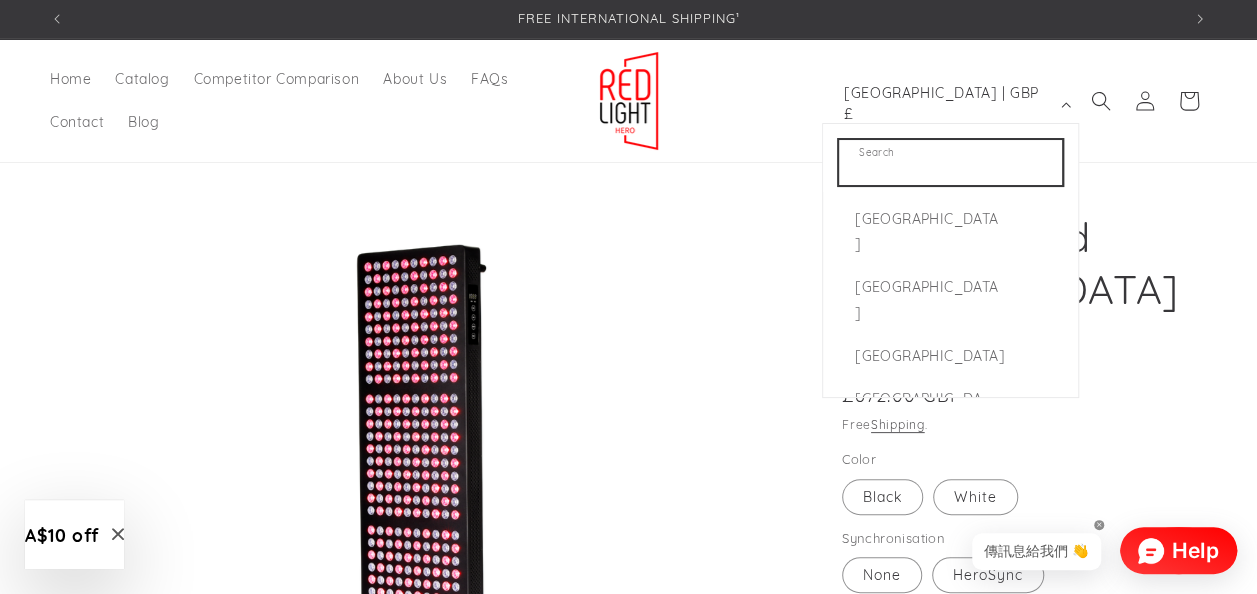 click on "Search" at bounding box center [950, 162] 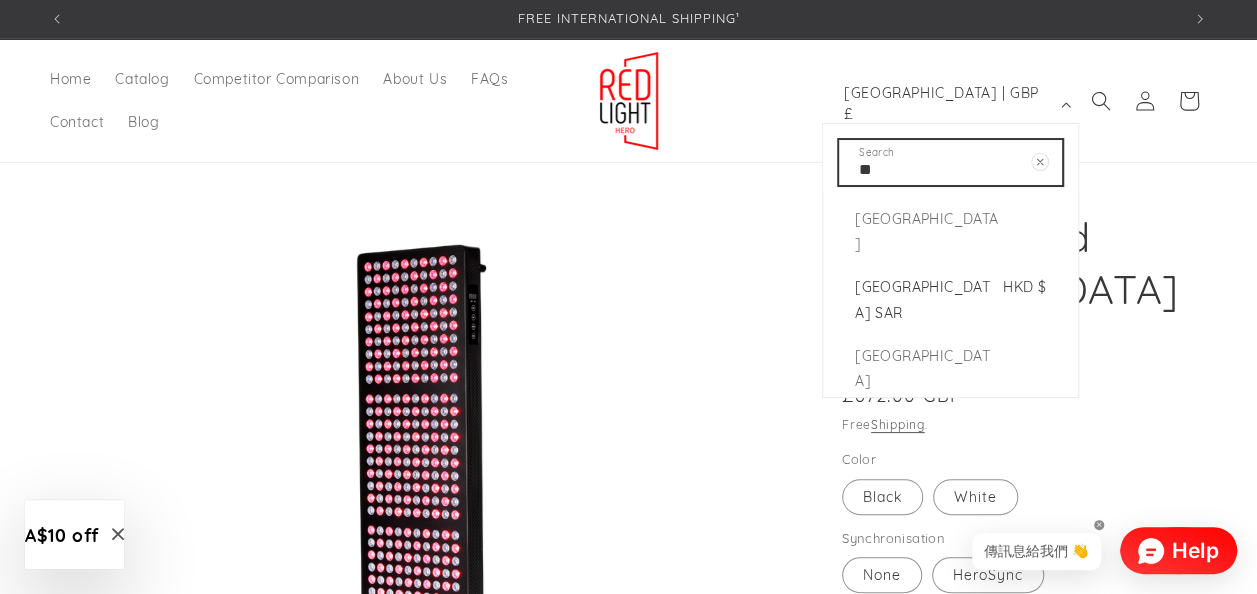 type on "**" 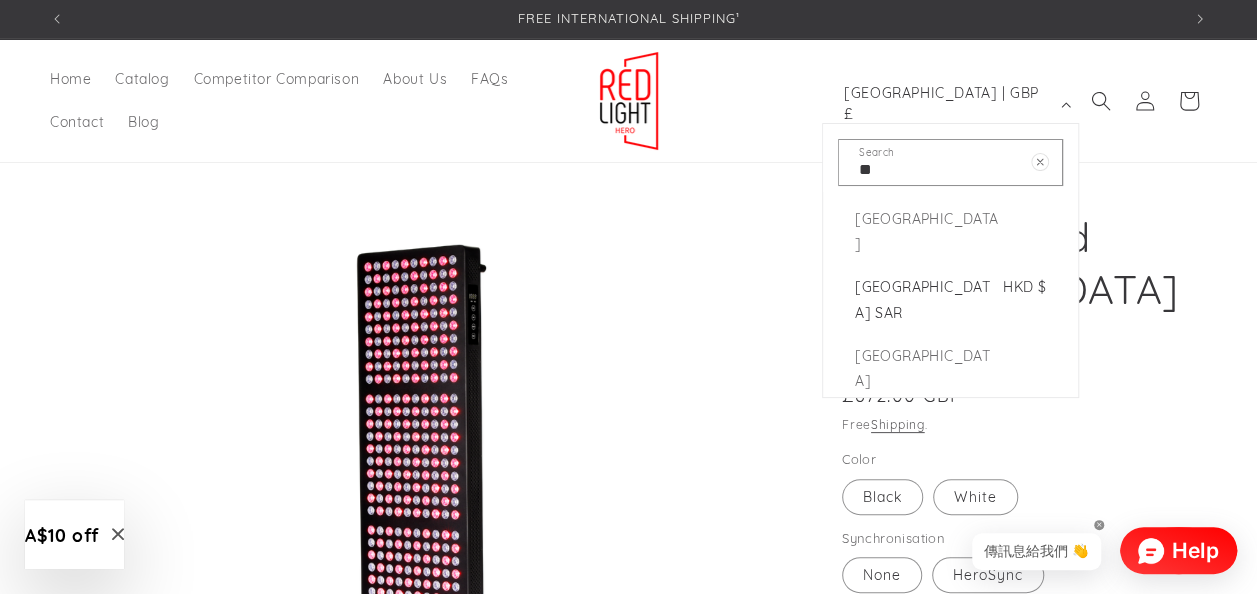 click on "[GEOGRAPHIC_DATA] SAR" at bounding box center (926, 300) 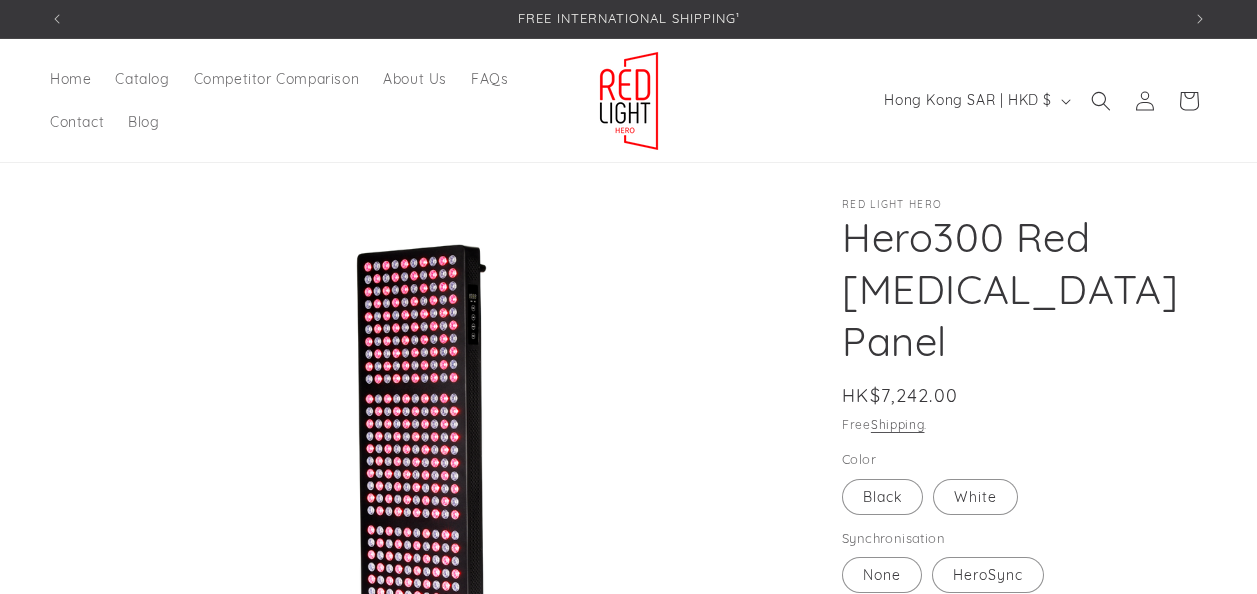 scroll, scrollTop: 0, scrollLeft: 0, axis: both 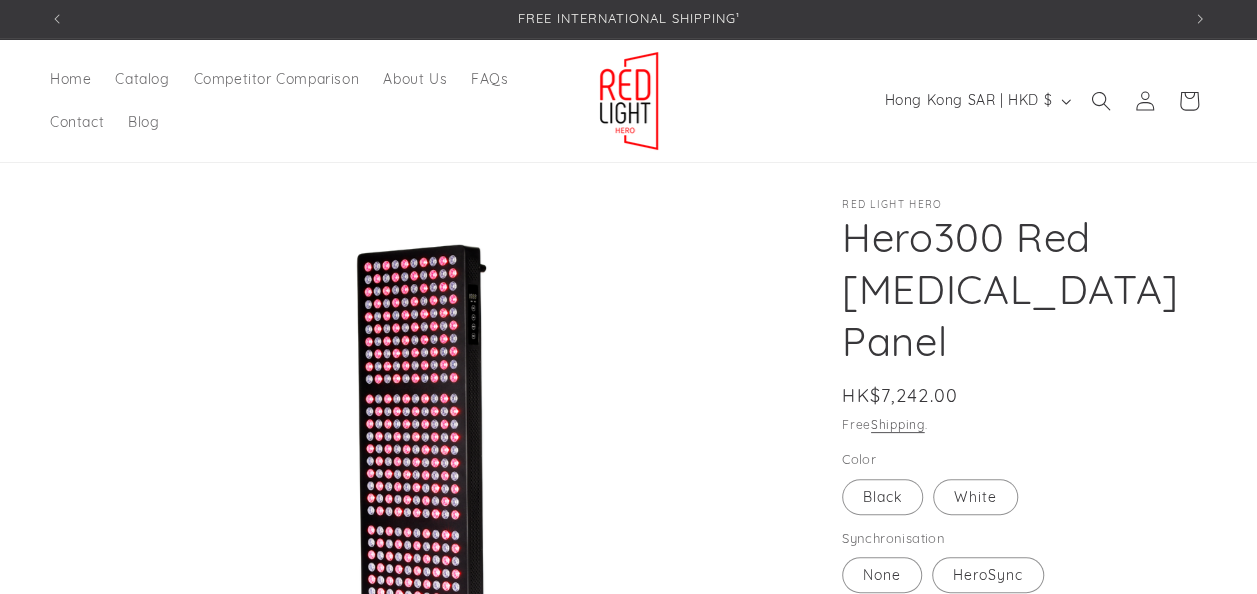 select on "*****" 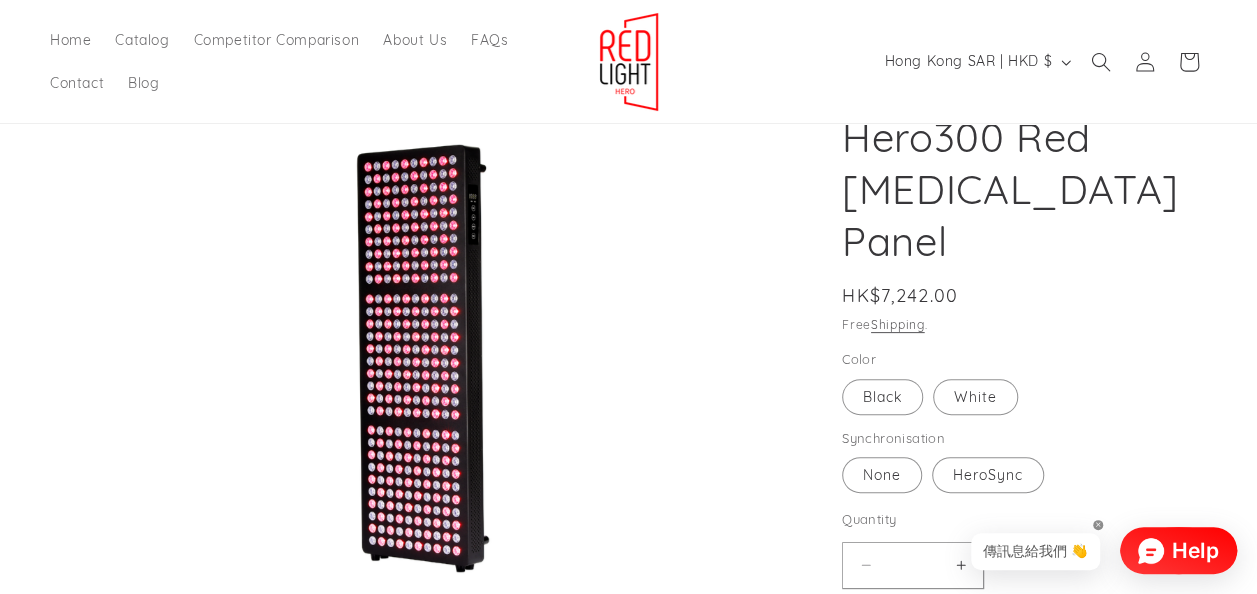 scroll, scrollTop: 366, scrollLeft: 0, axis: vertical 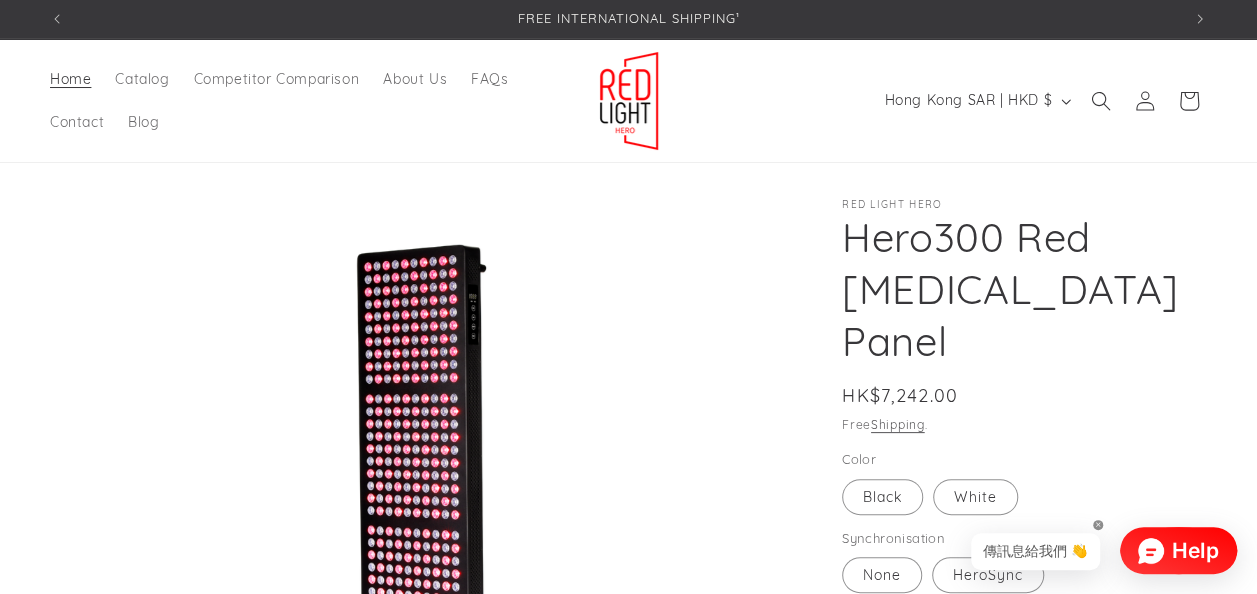 click on "Home" at bounding box center (70, 79) 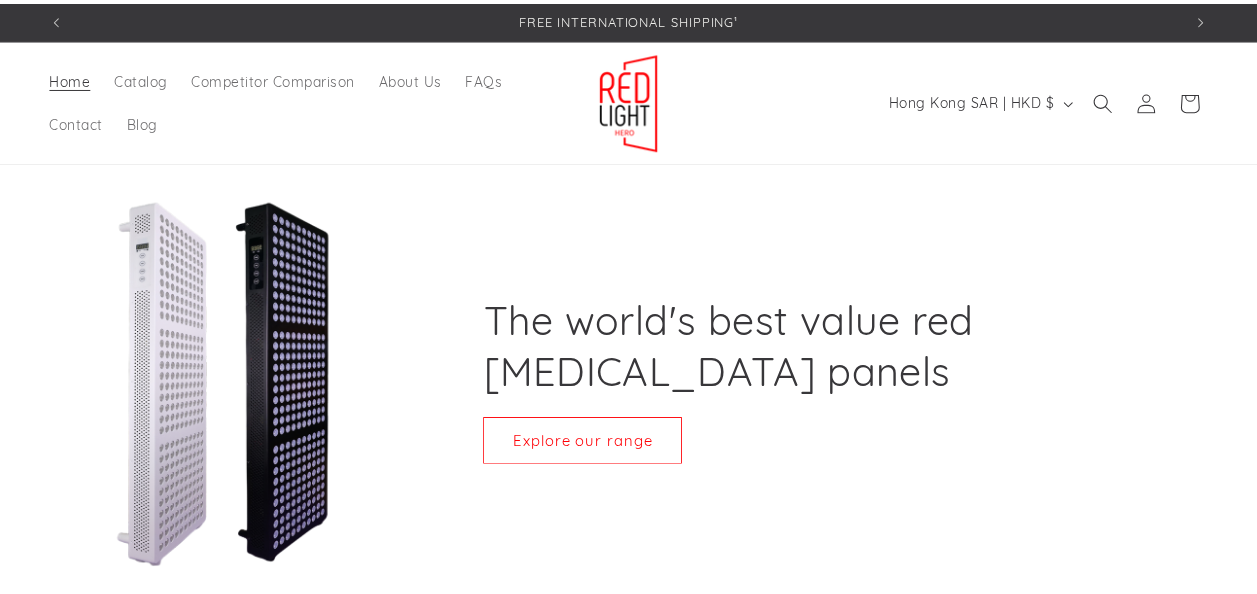 scroll, scrollTop: 0, scrollLeft: 0, axis: both 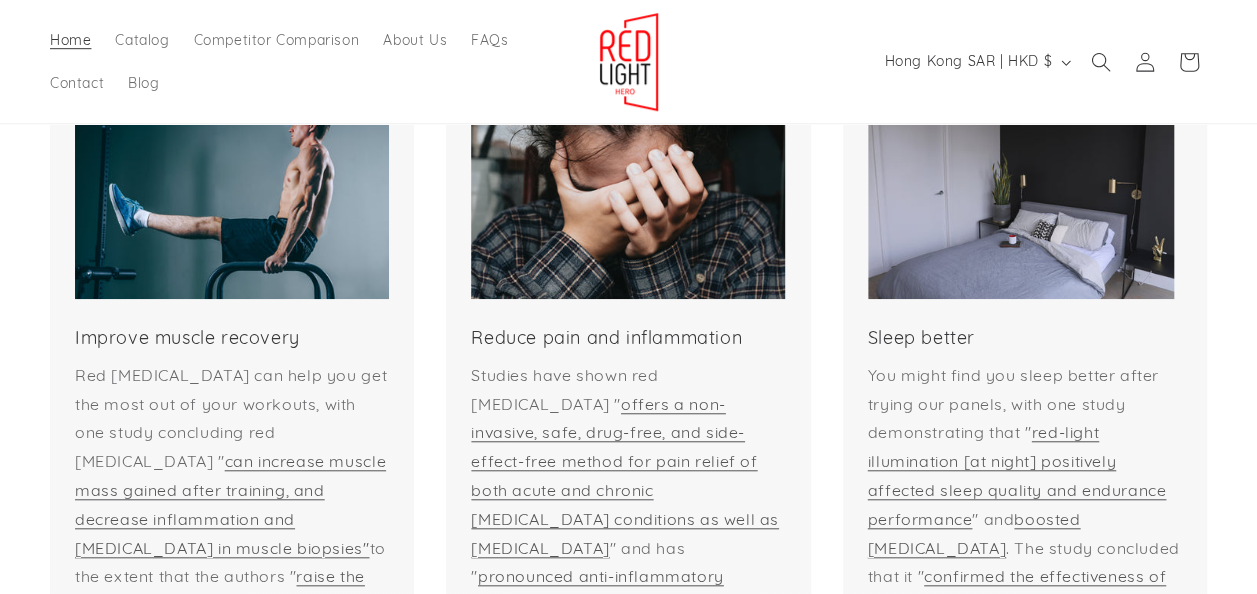 select on "*****" 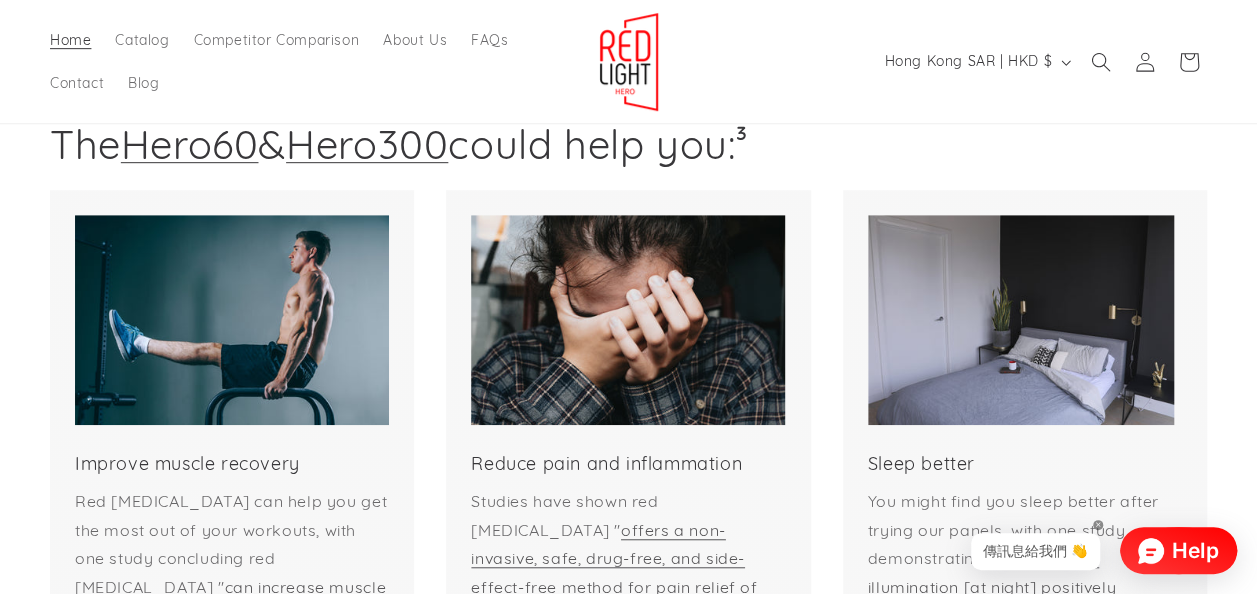 scroll, scrollTop: 400, scrollLeft: 0, axis: vertical 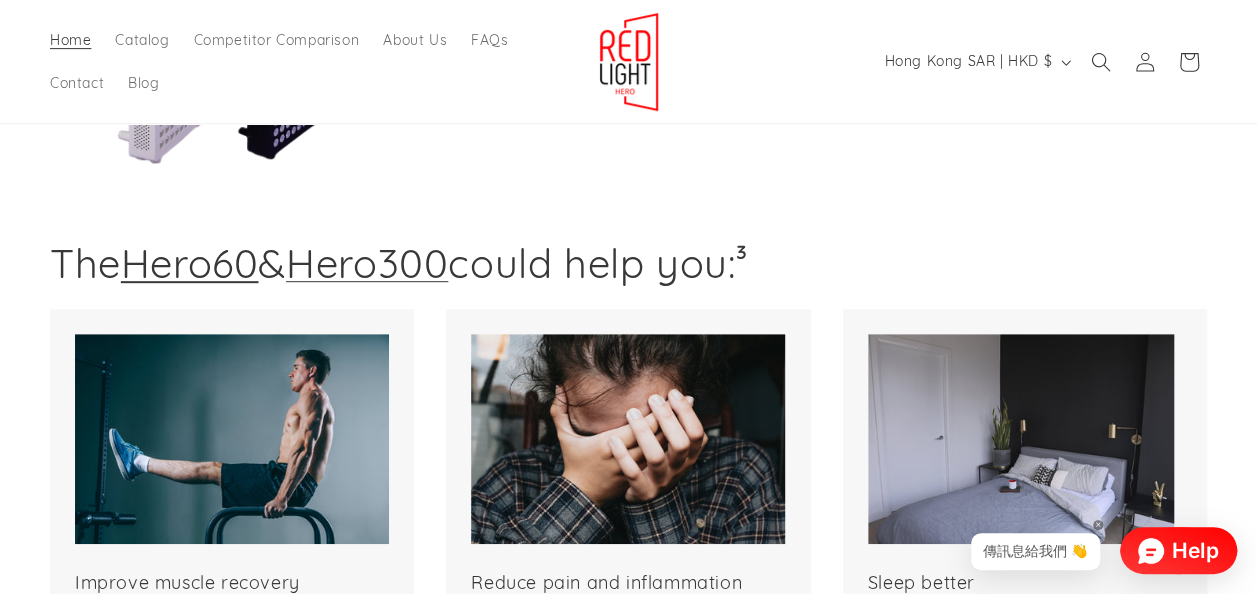 click on "Hero60" at bounding box center (190, 263) 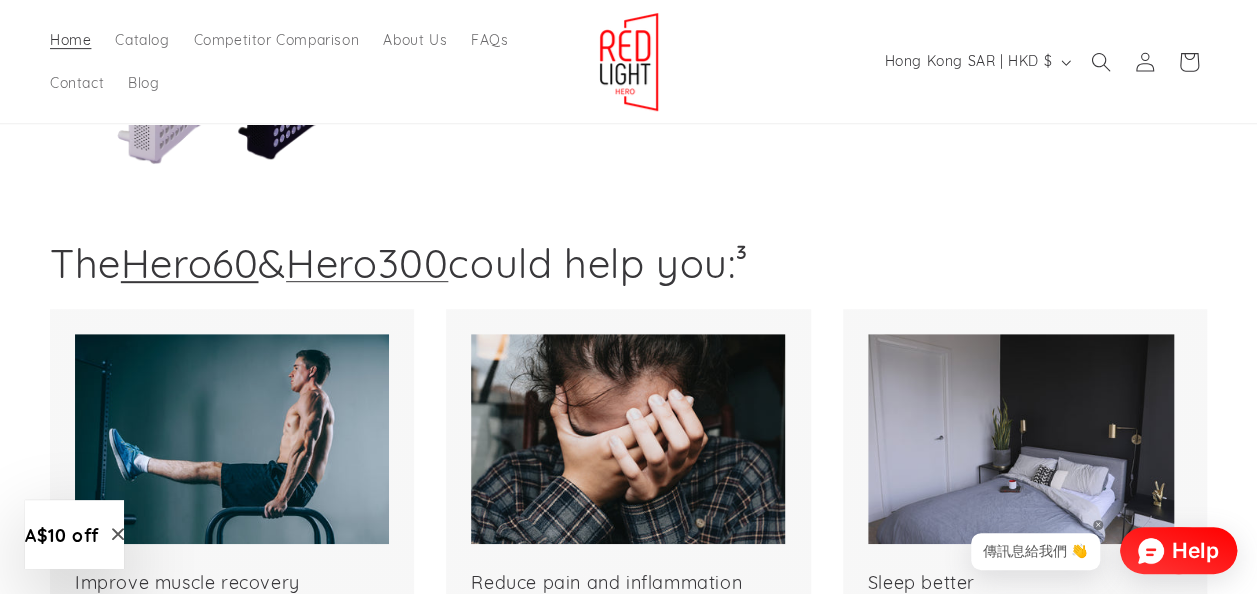 scroll, scrollTop: 0, scrollLeft: 0, axis: both 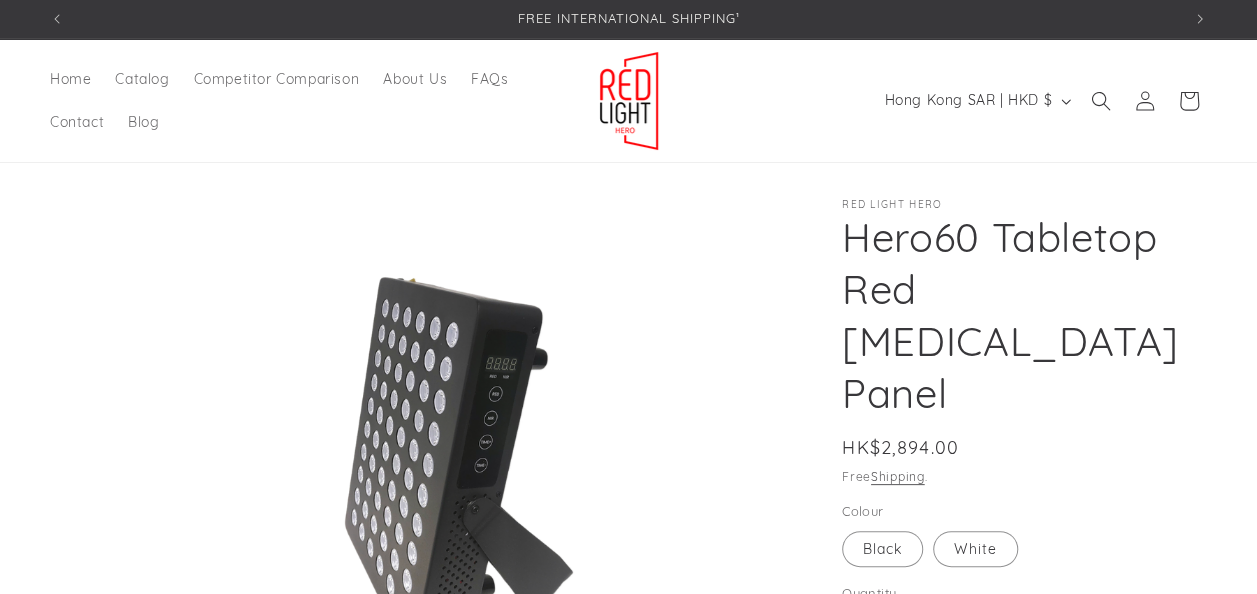 select on "*****" 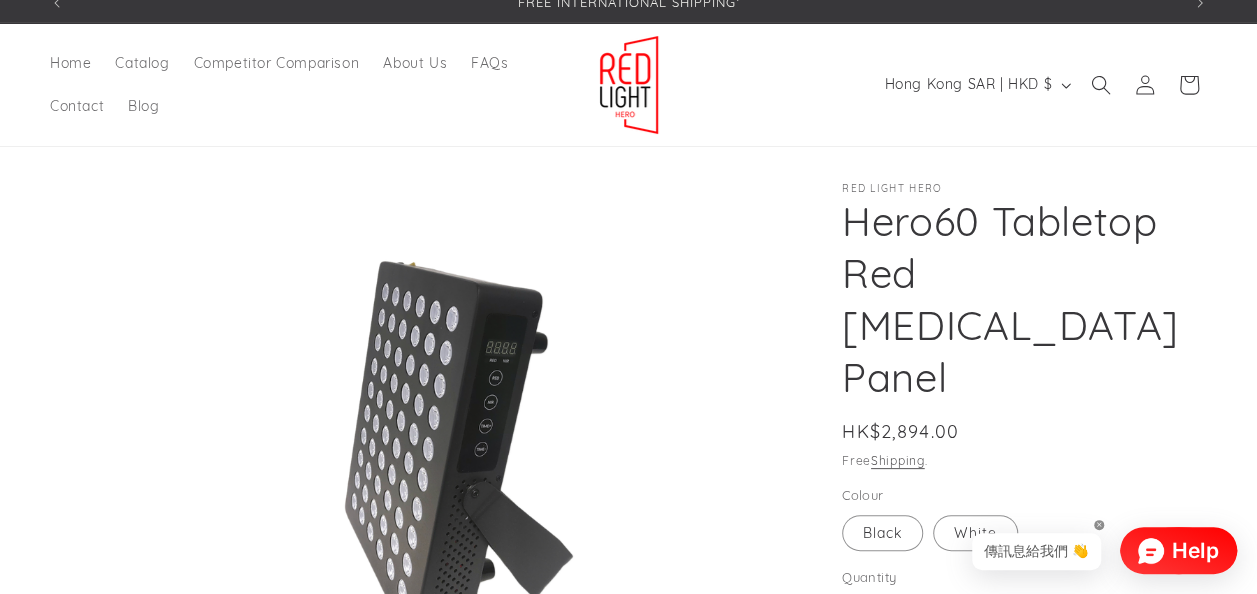 scroll, scrollTop: 0, scrollLeft: 0, axis: both 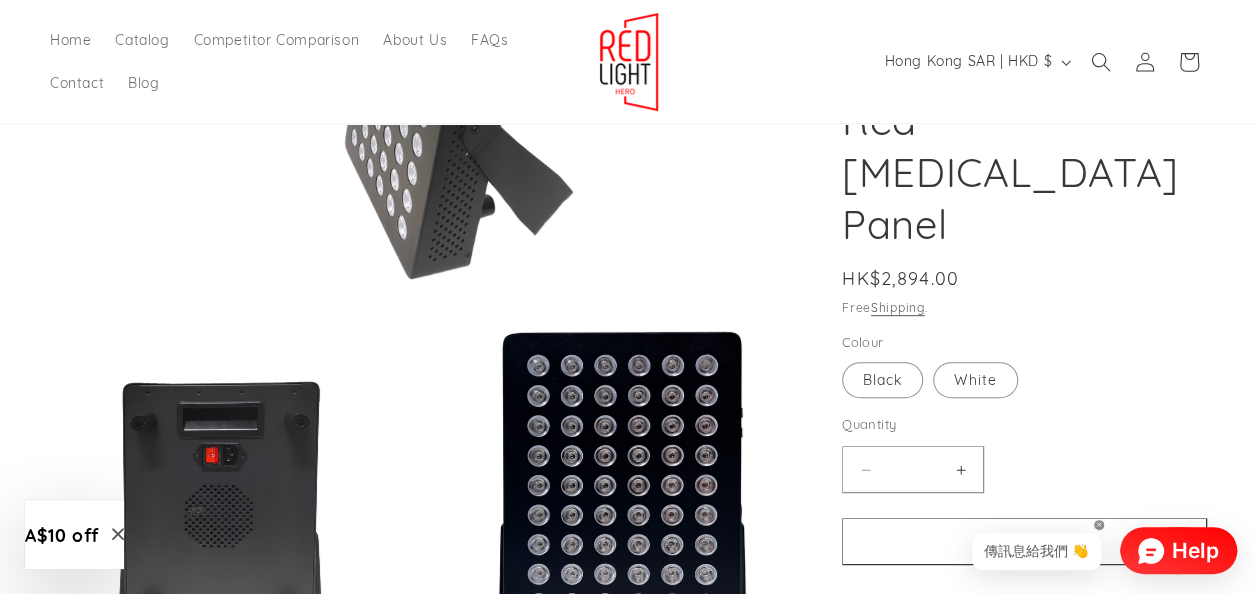 click at bounding box center (844, 589) 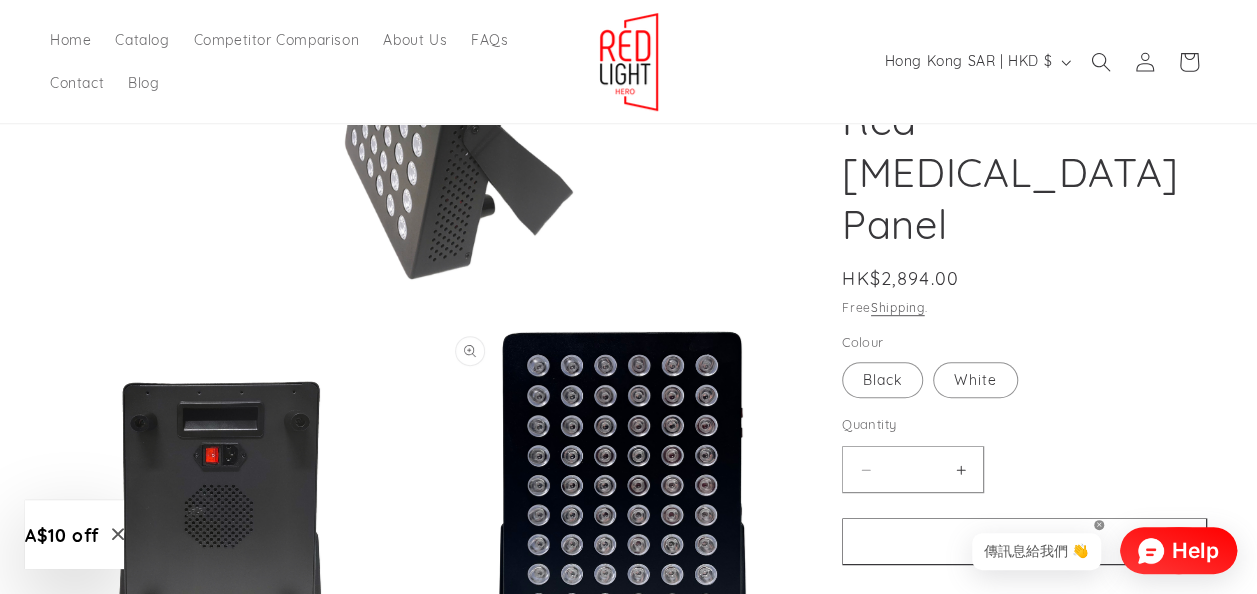 scroll, scrollTop: 0, scrollLeft: 1130, axis: horizontal 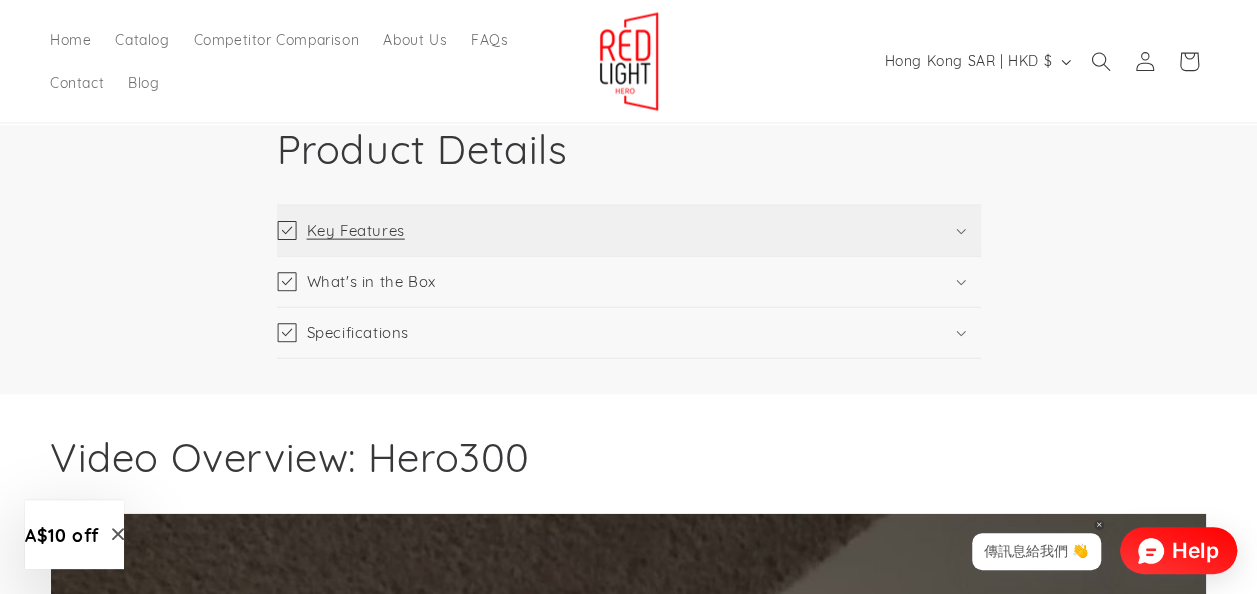 click on "Key Features" at bounding box center (629, 231) 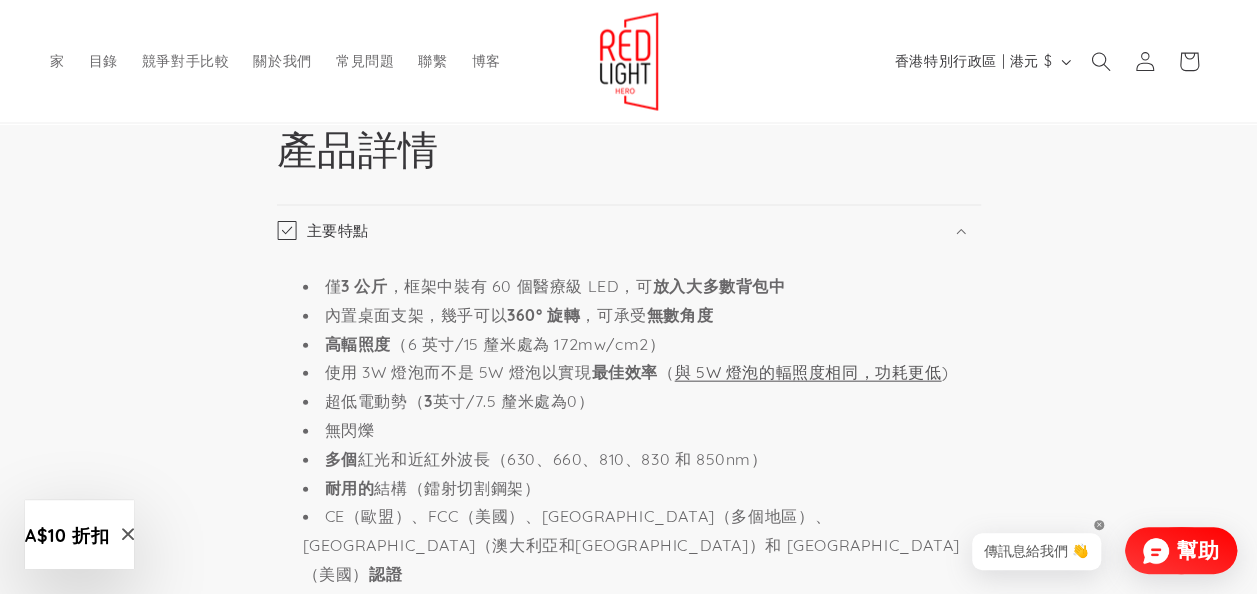 scroll, scrollTop: 0, scrollLeft: 1130, axis: horizontal 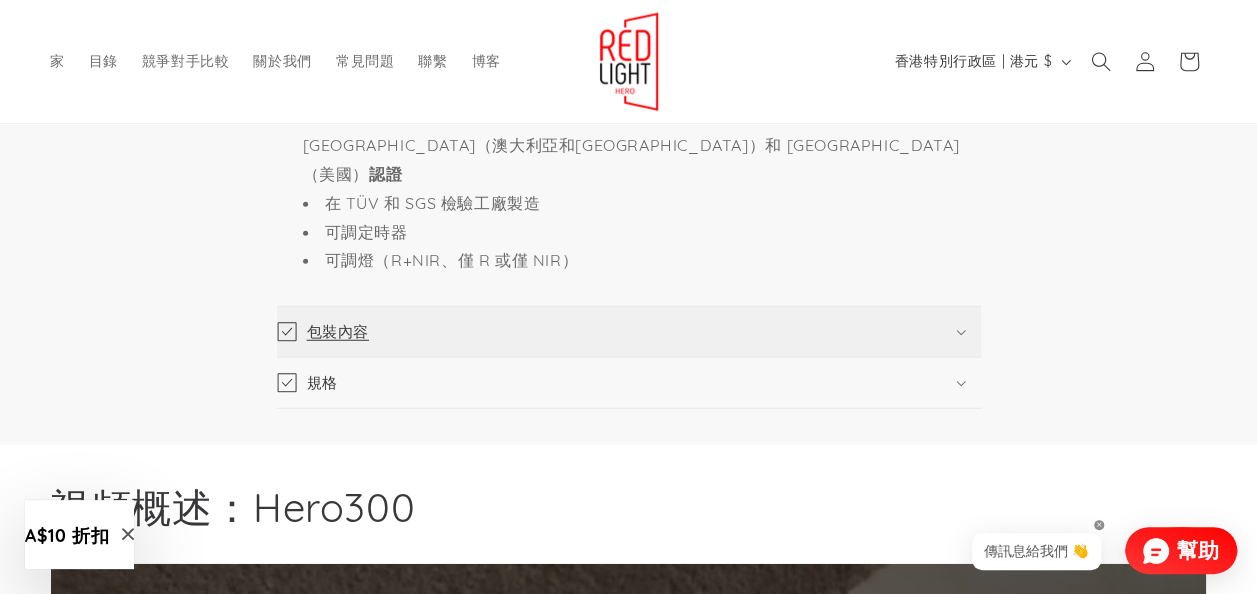 click on "包裝內容" at bounding box center (629, 332) 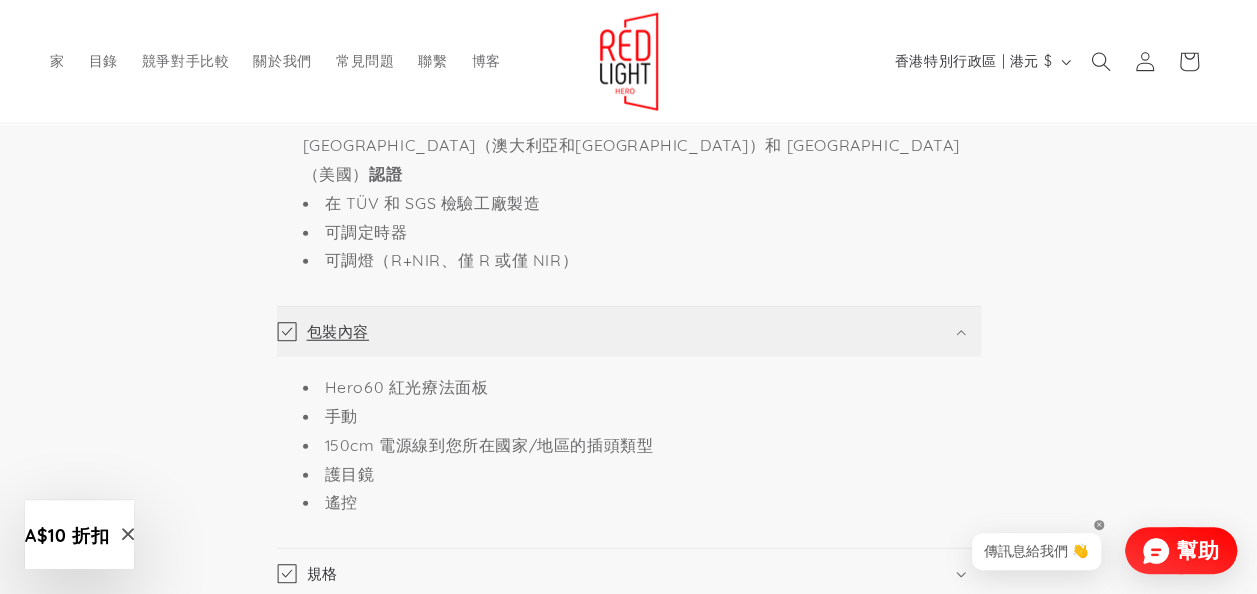 scroll, scrollTop: 0, scrollLeft: 1130, axis: horizontal 